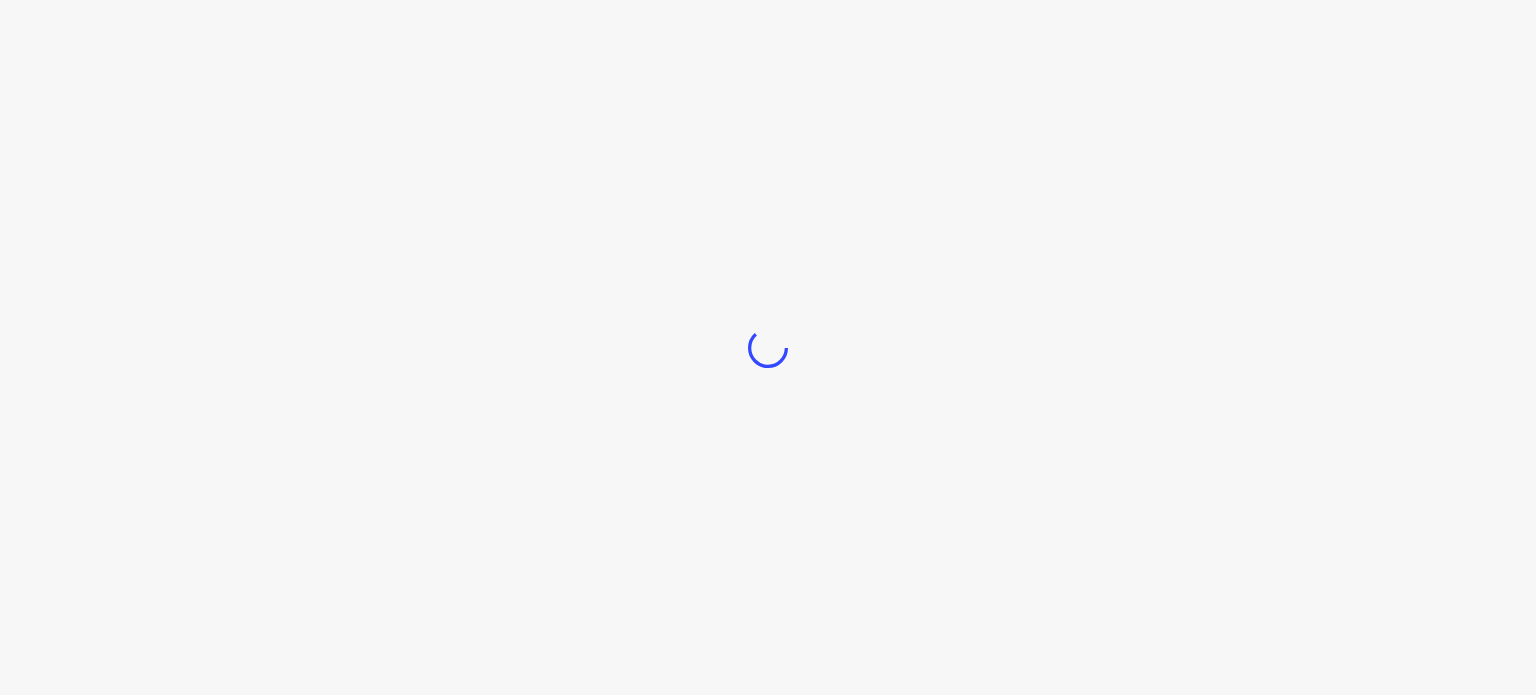 scroll, scrollTop: 0, scrollLeft: 0, axis: both 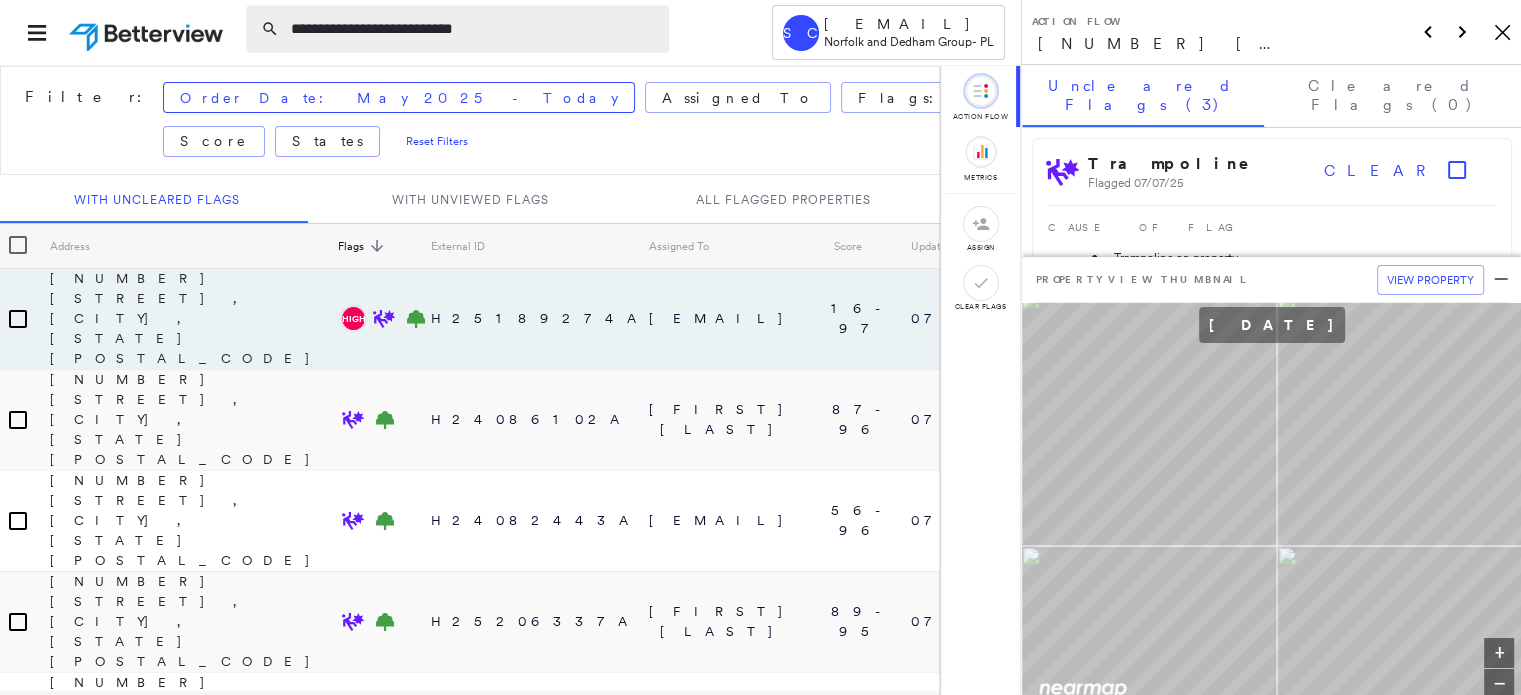 click on "**********" at bounding box center (474, 29) 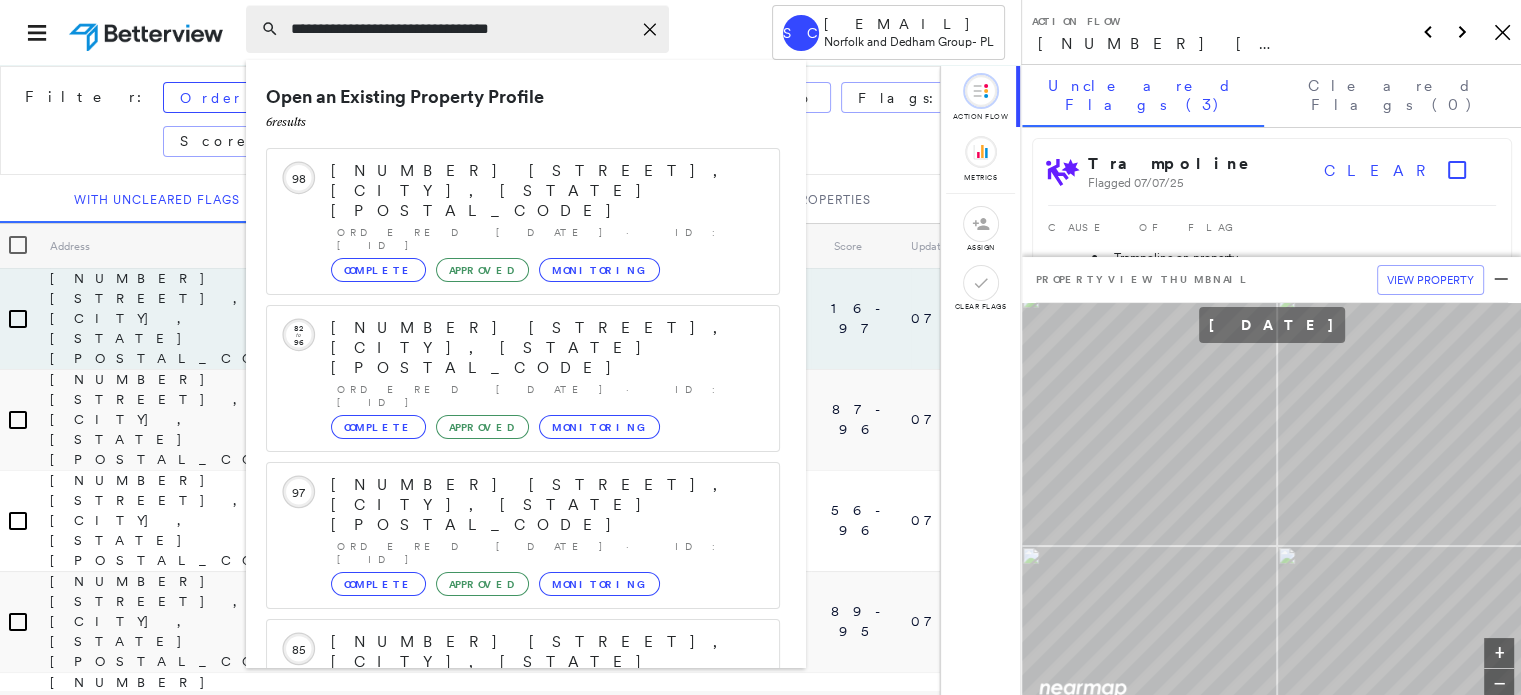 type on "**********" 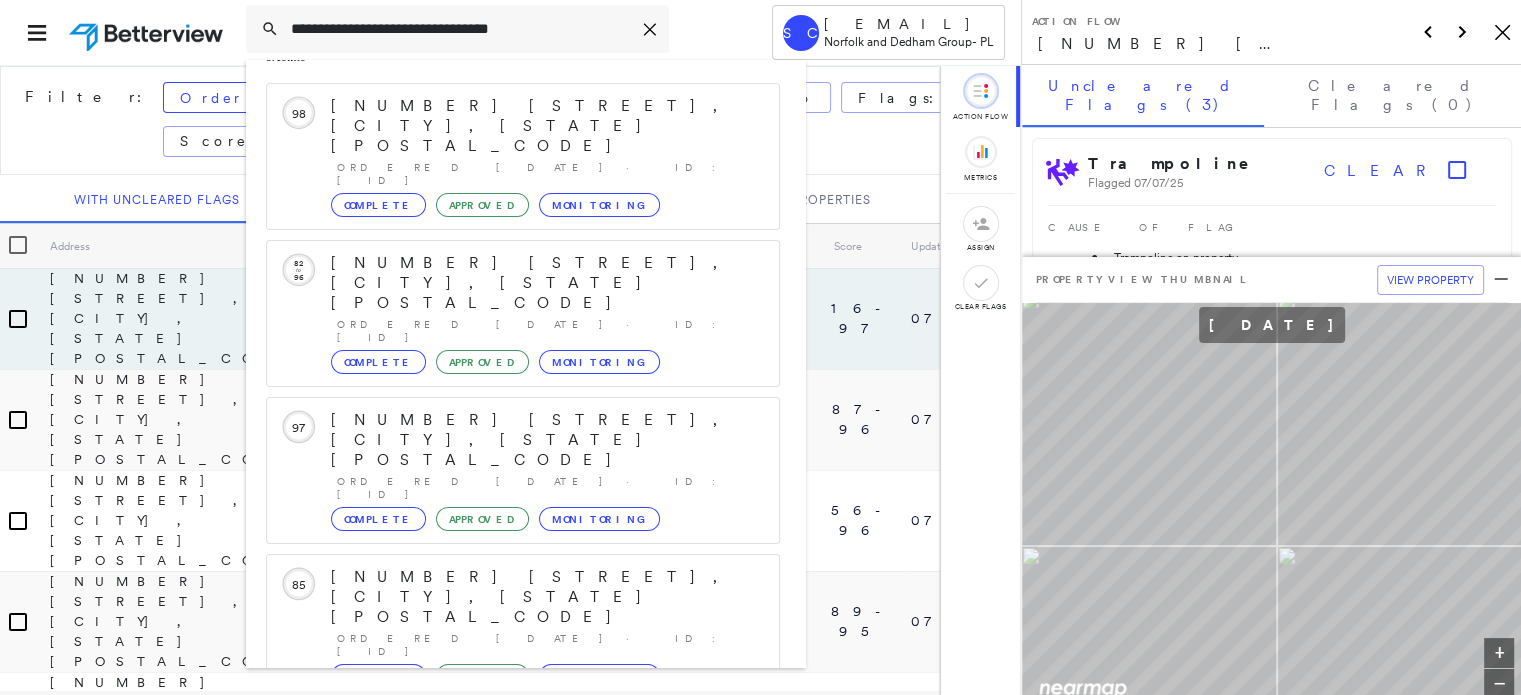 scroll, scrollTop: 100, scrollLeft: 0, axis: vertical 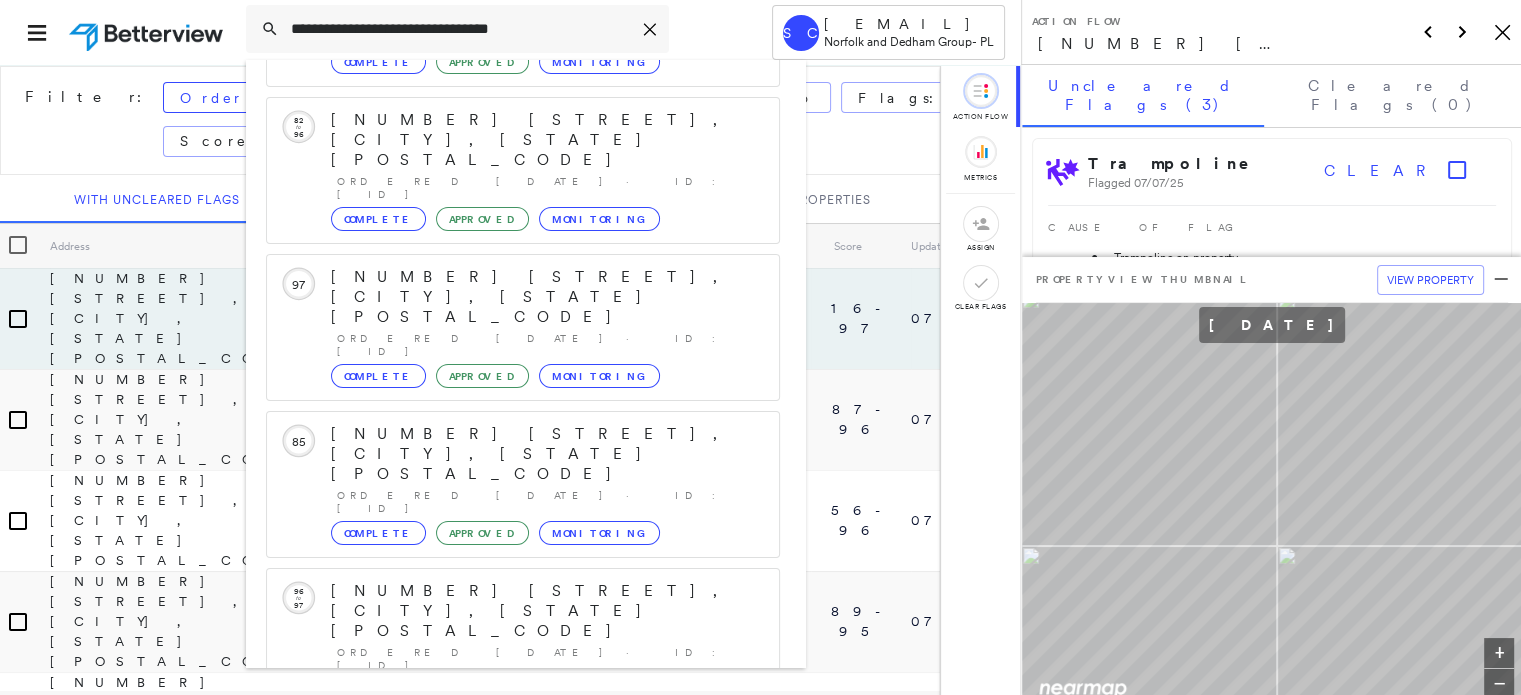 click on "[NUMBER] [STREET], [CITY], [STATE] [POSTAL_CODE] Group Created with Sketch." at bounding box center [523, 903] 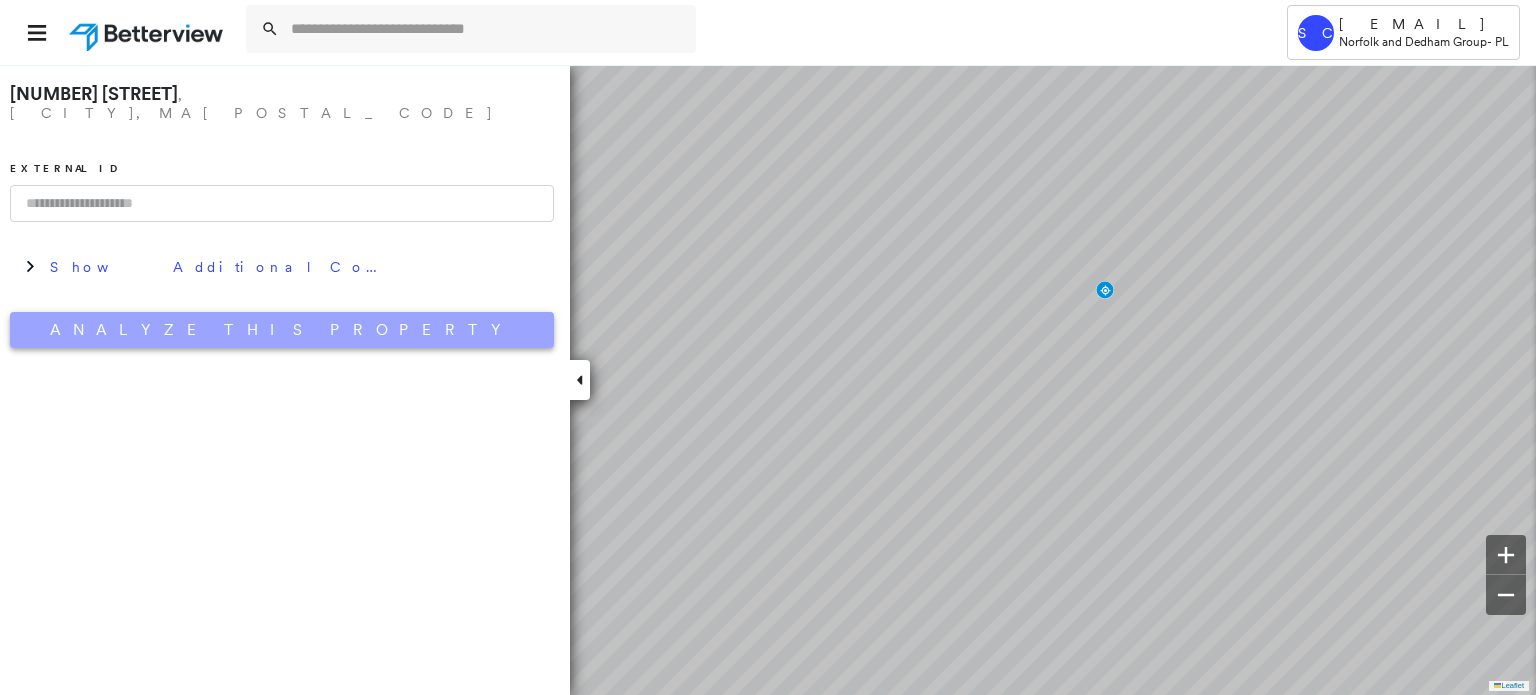 click on "Analyze This Property" at bounding box center [282, 330] 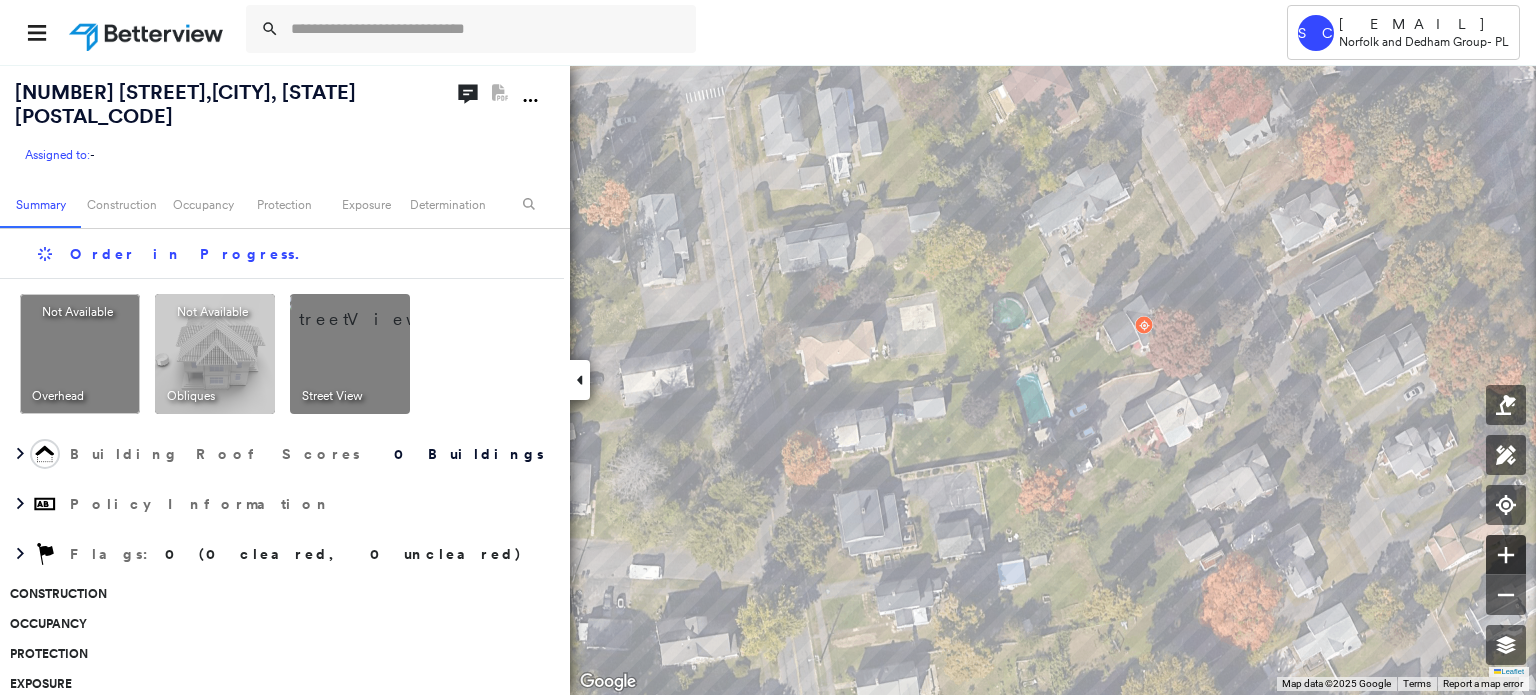 click 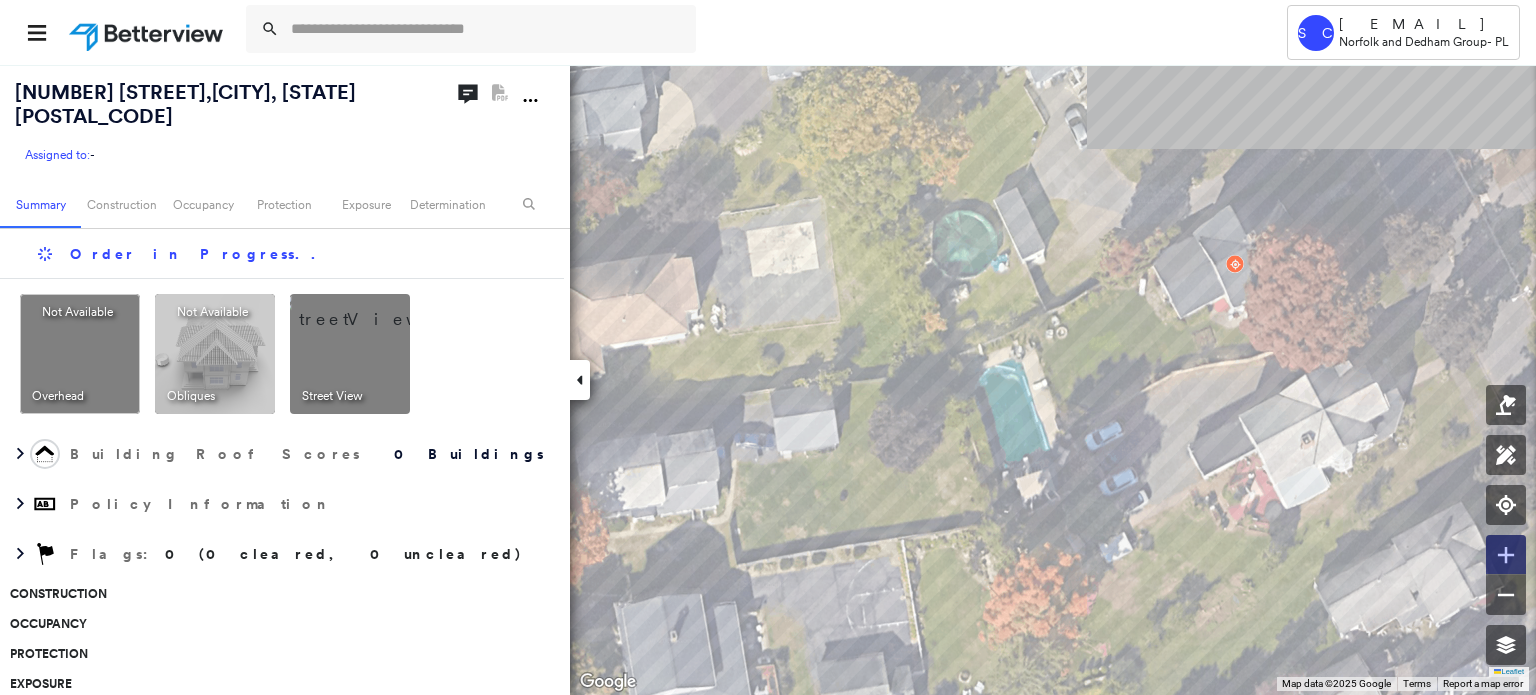 click 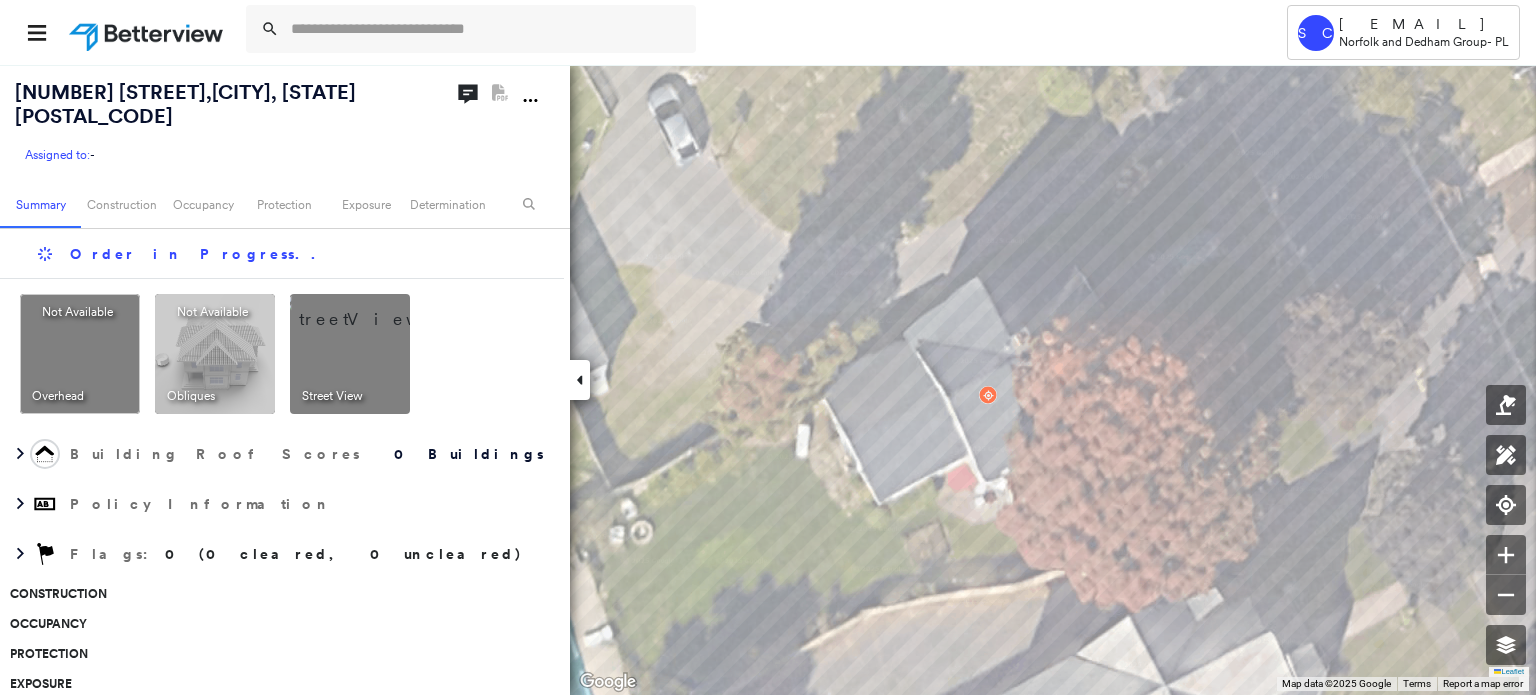 click on "Not Available" at bounding box center (214, 312) 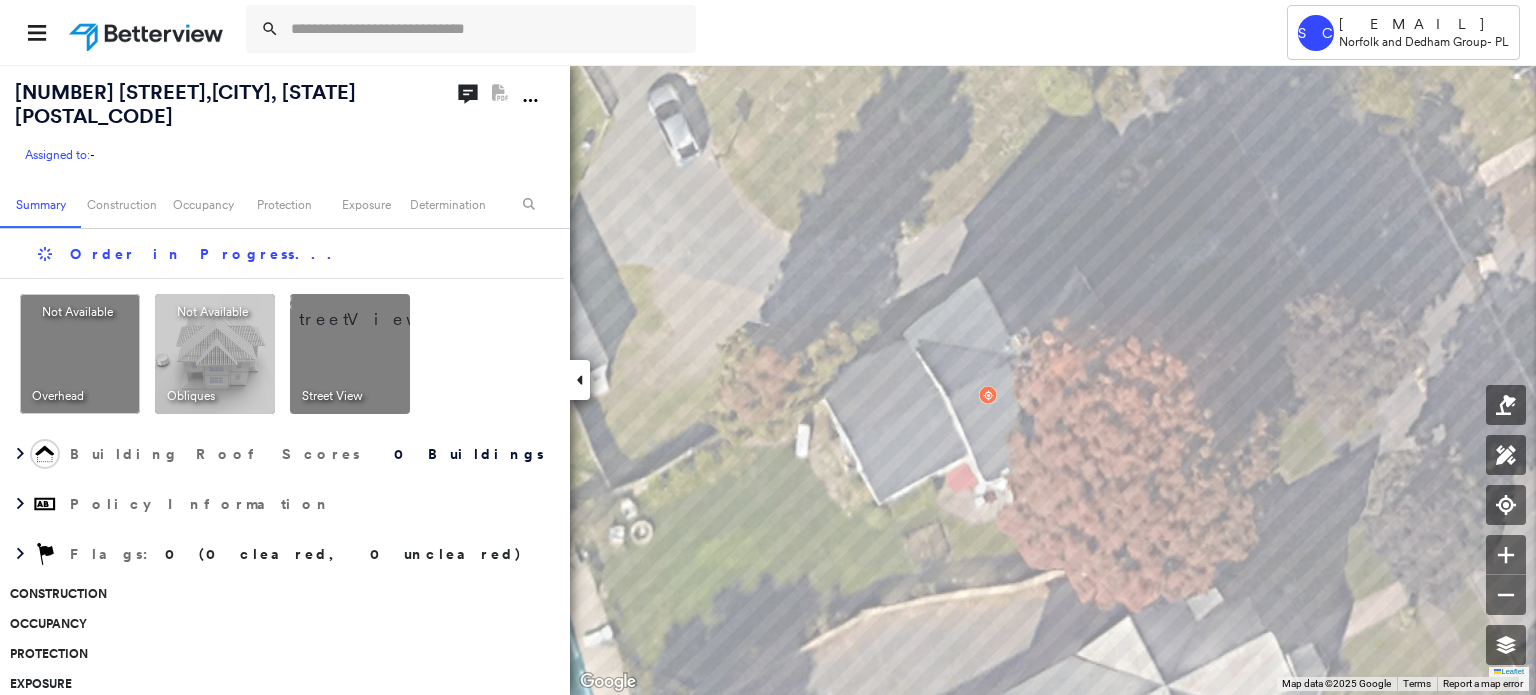 click at bounding box center [374, 309] 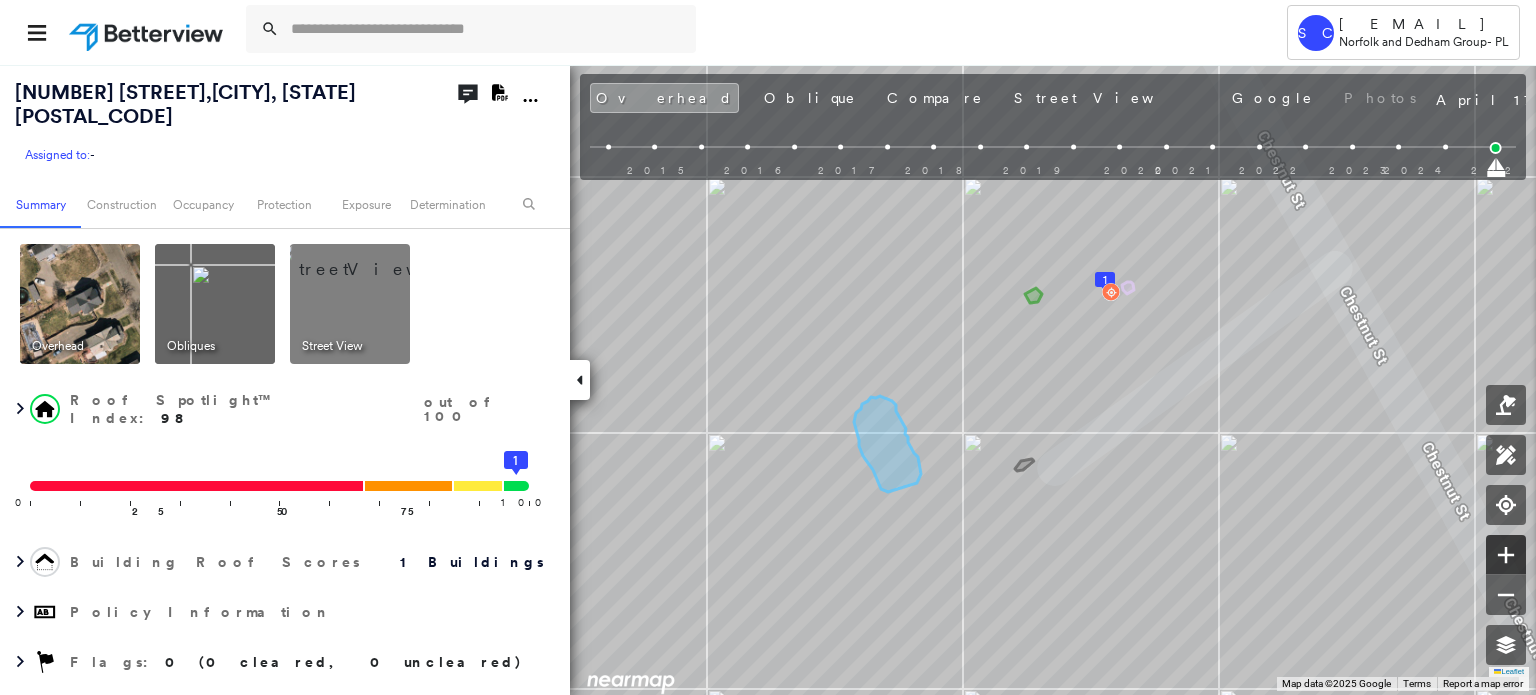 click 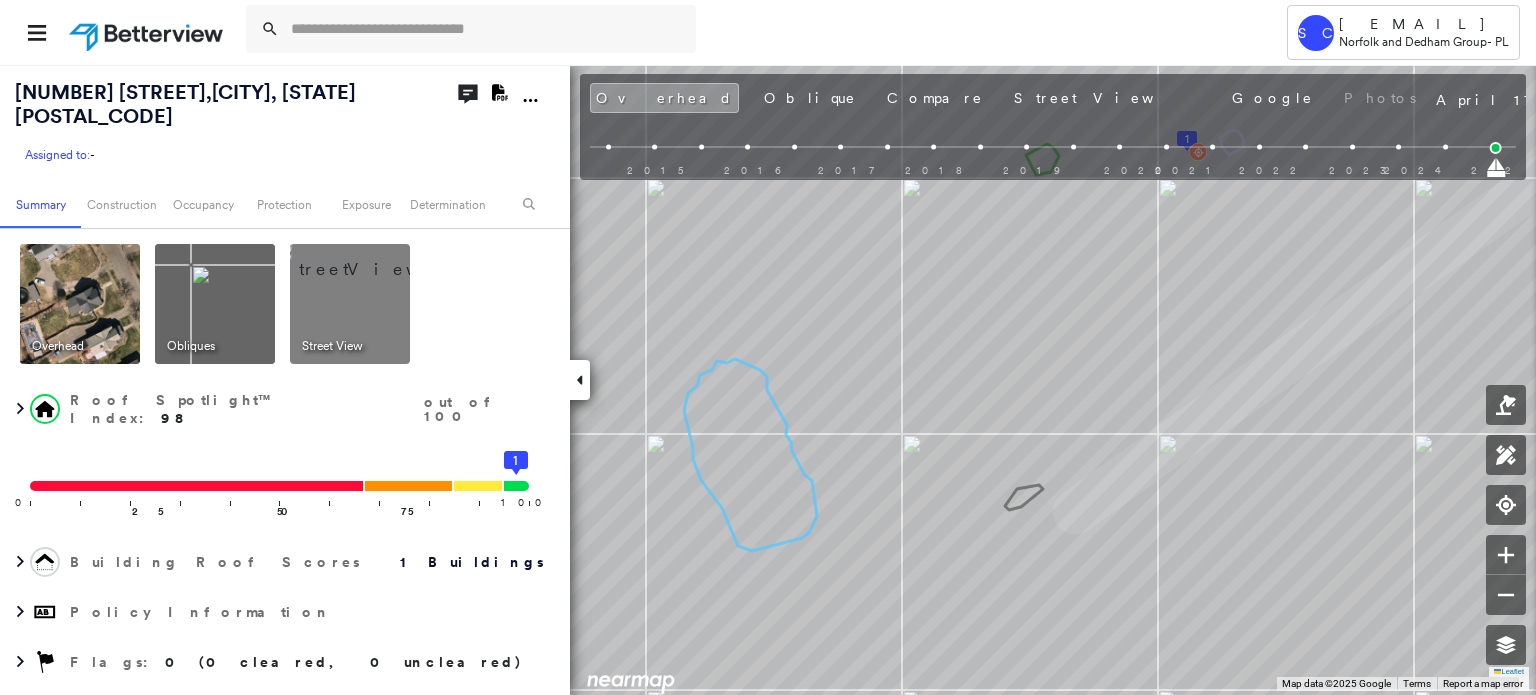 click at bounding box center (374, 259) 